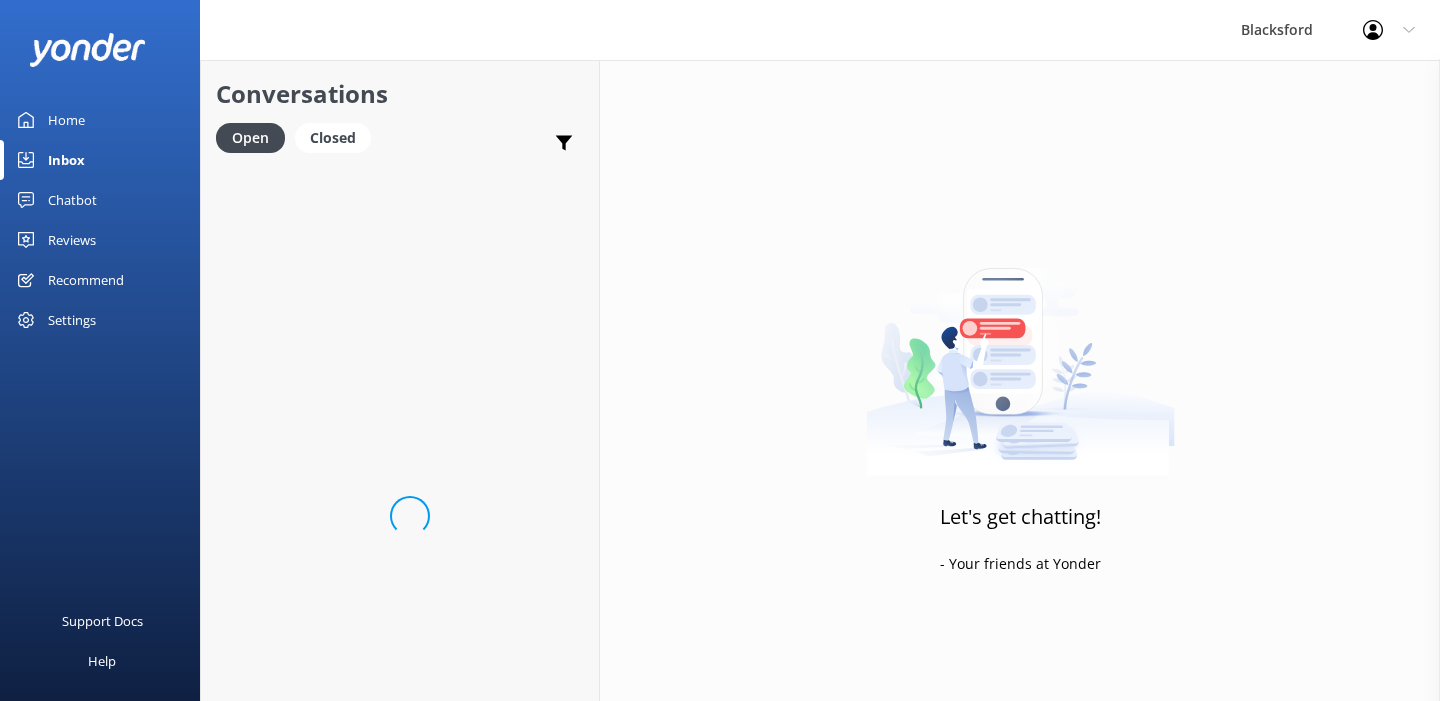 scroll, scrollTop: 0, scrollLeft: 0, axis: both 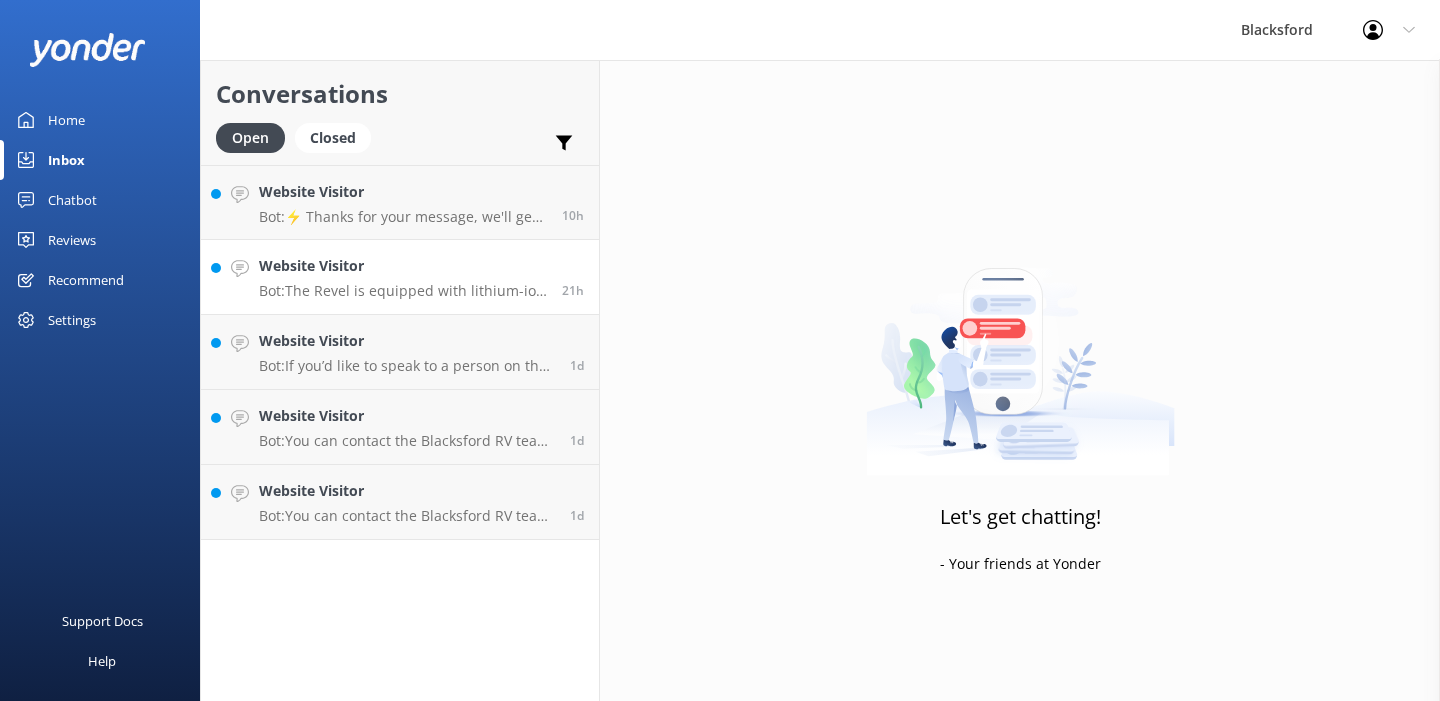click on "Website Visitor" at bounding box center [403, 266] 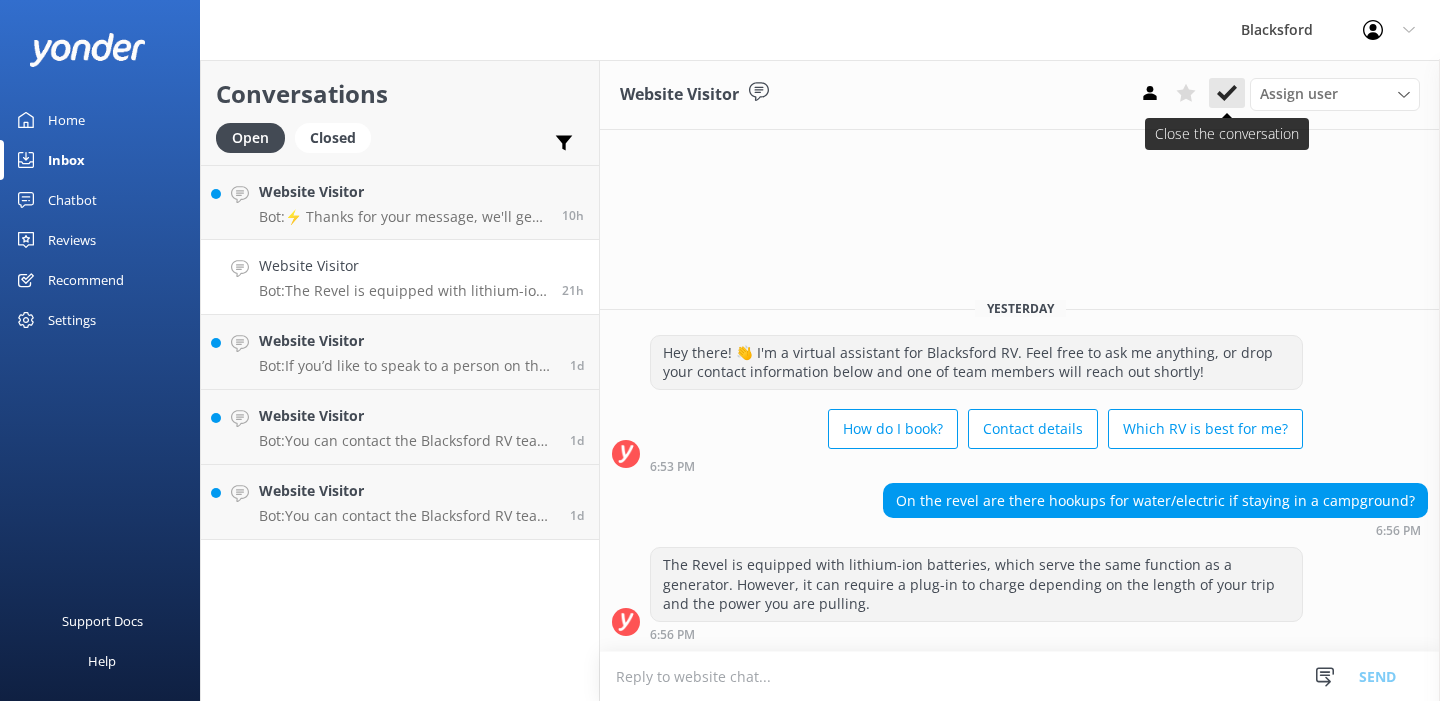 click 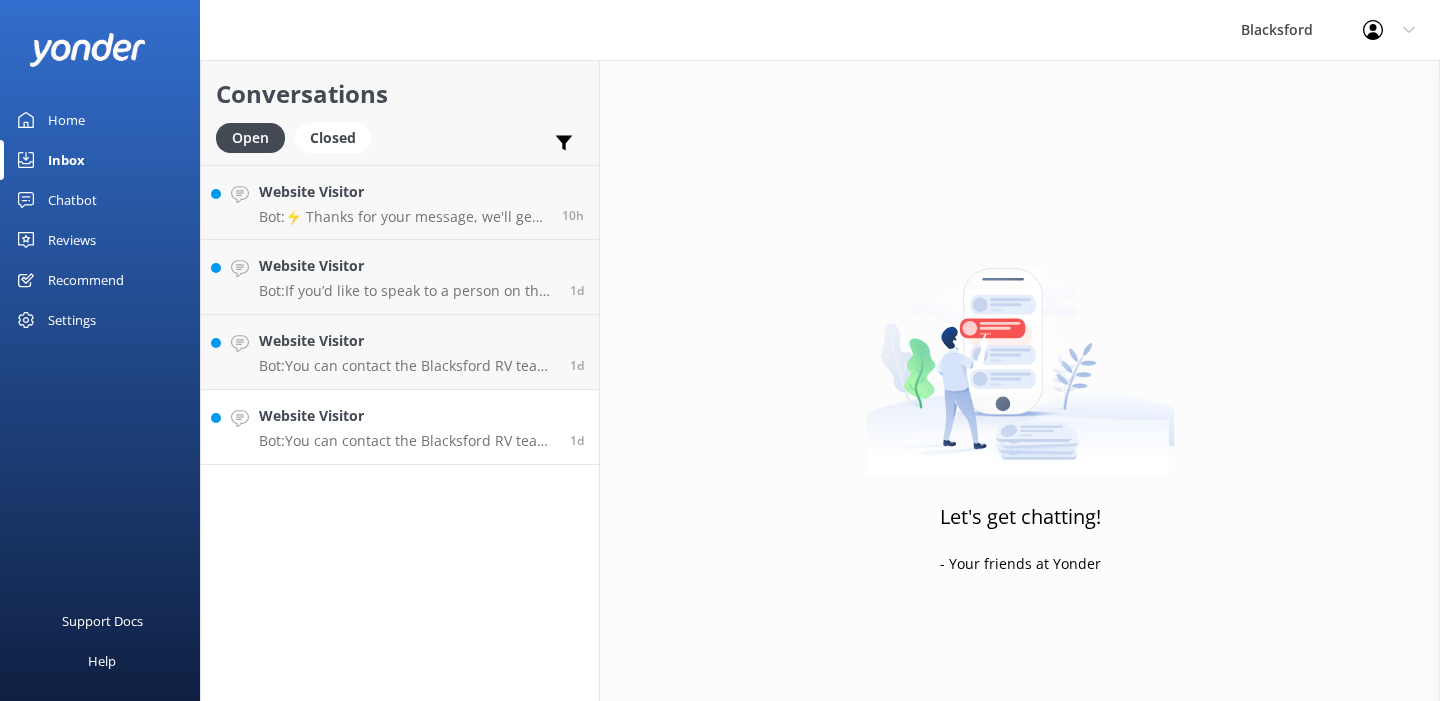click on "Website Visitor" at bounding box center [407, 416] 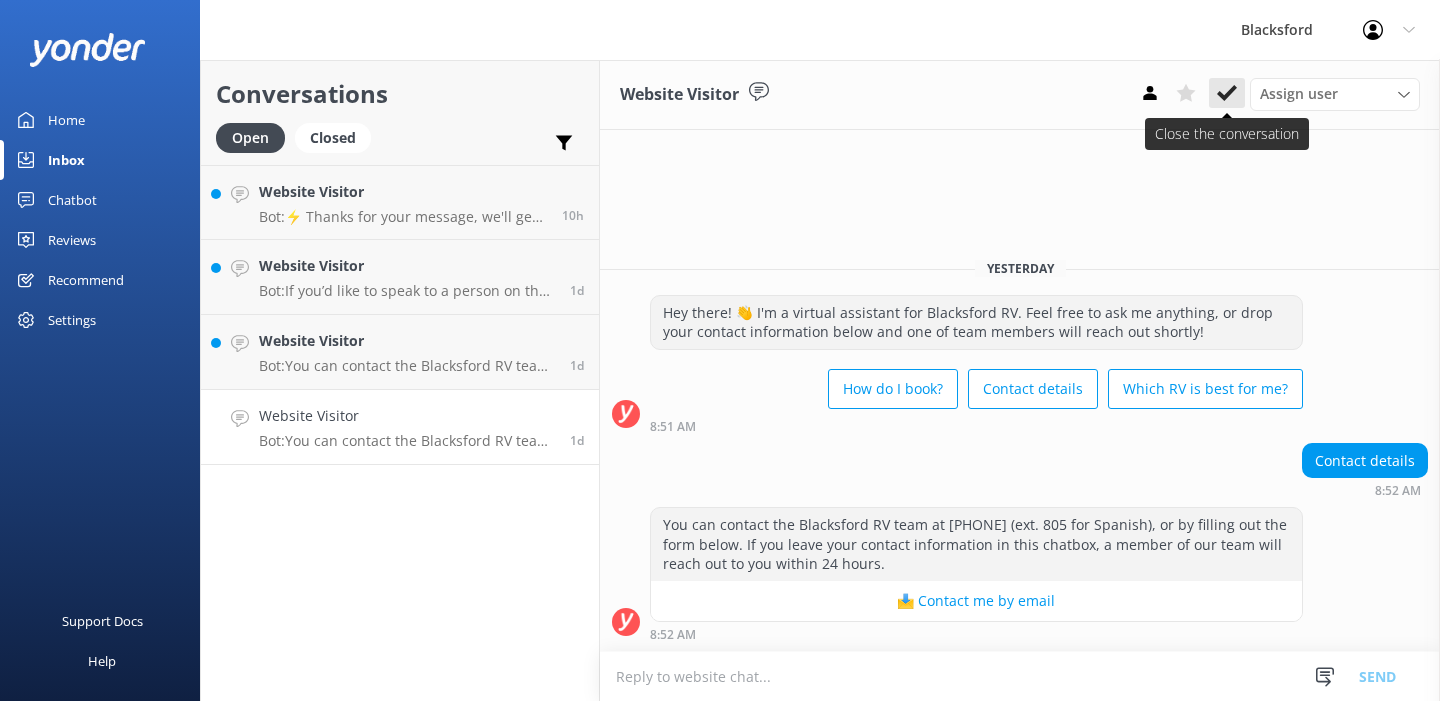 click 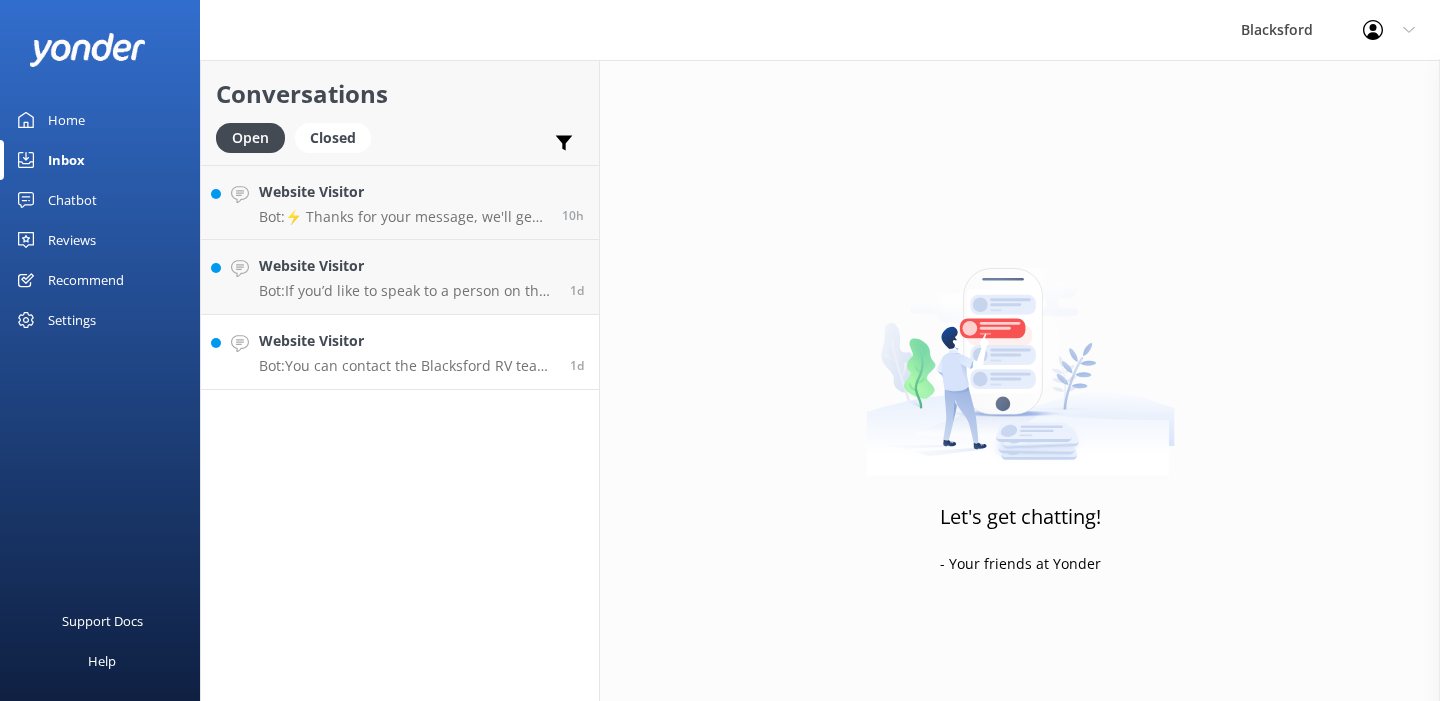 click on "Website Visitor Bot:  You can contact the Blacksford RV team at [PHONE] (ext. 805 for Spanish), or by filling out the form below. If you leave your contact information in this chatbox, a member of our team will reach out to you within 24 hours." at bounding box center [407, 352] 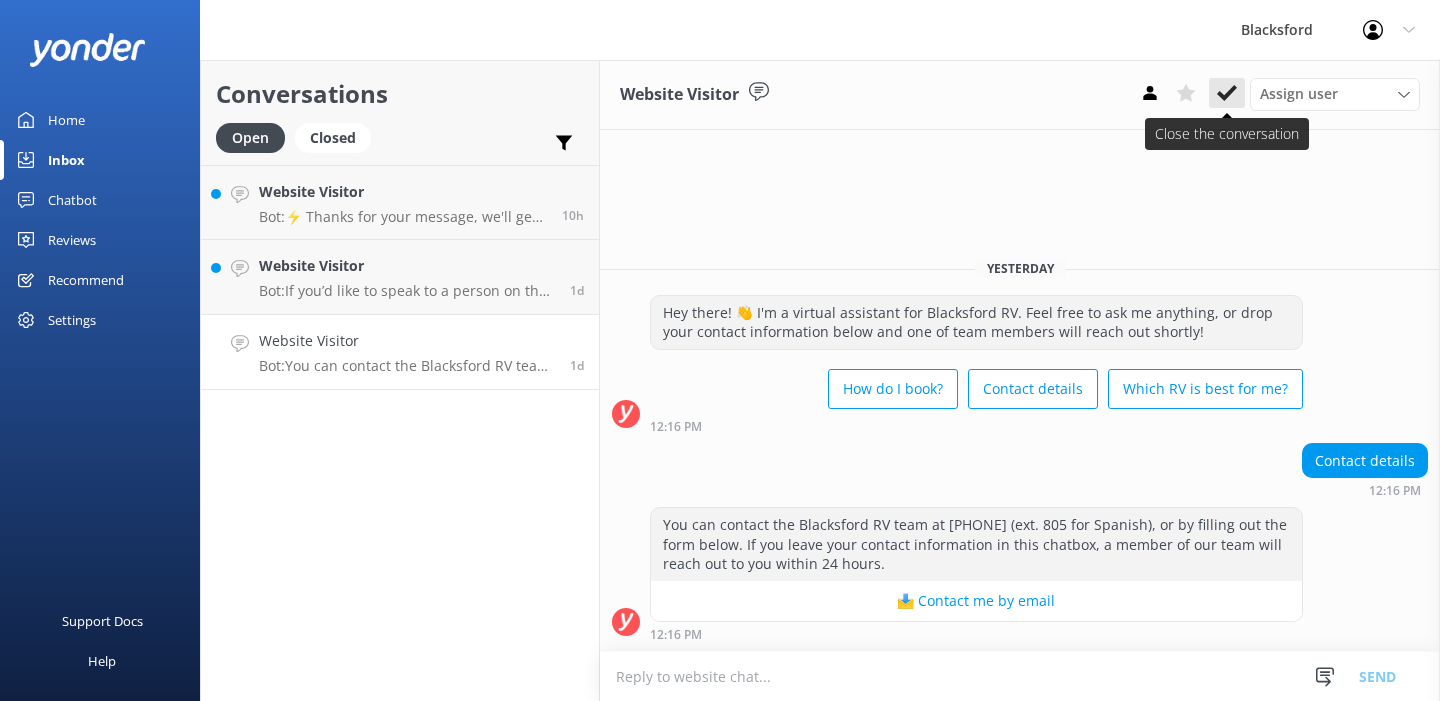 click 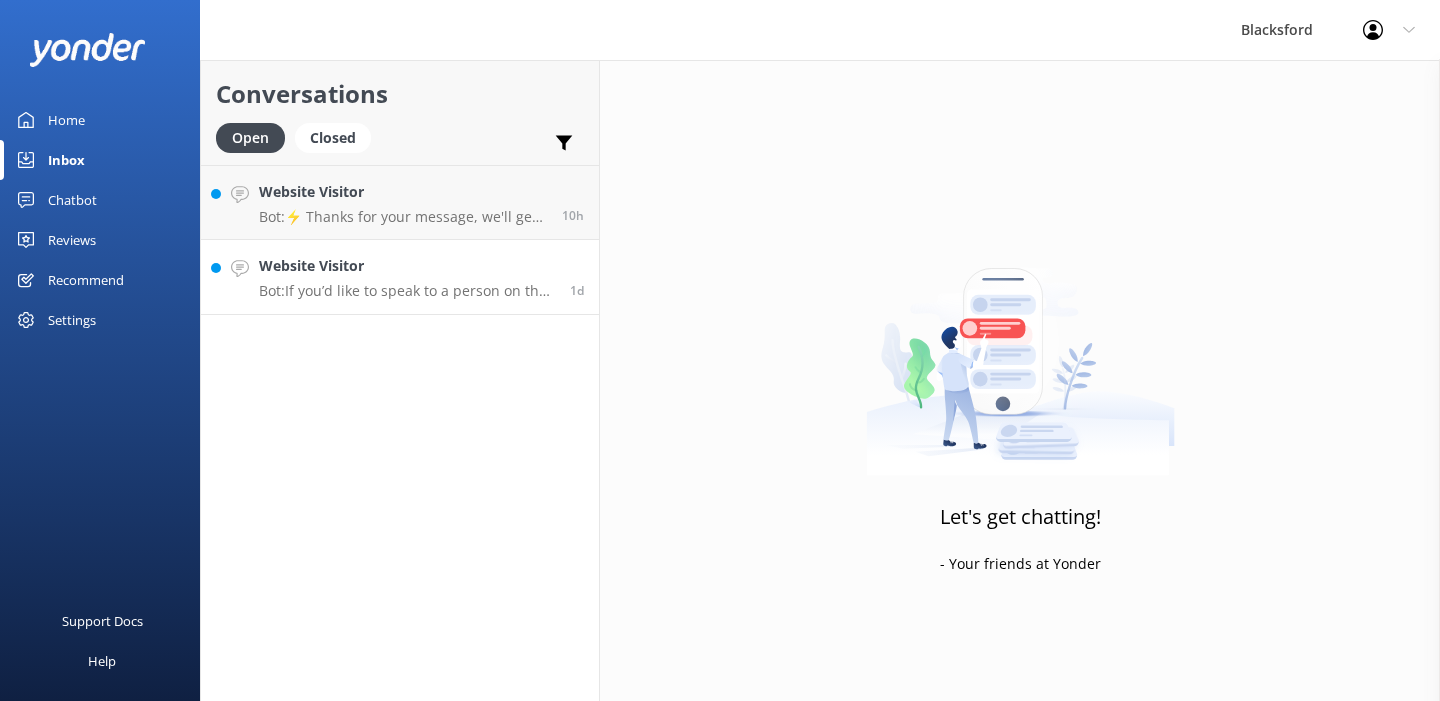click on "Bot:  If you’d like to speak to a person on the Blacksford RV team, please call [PHONE]." at bounding box center [407, 291] 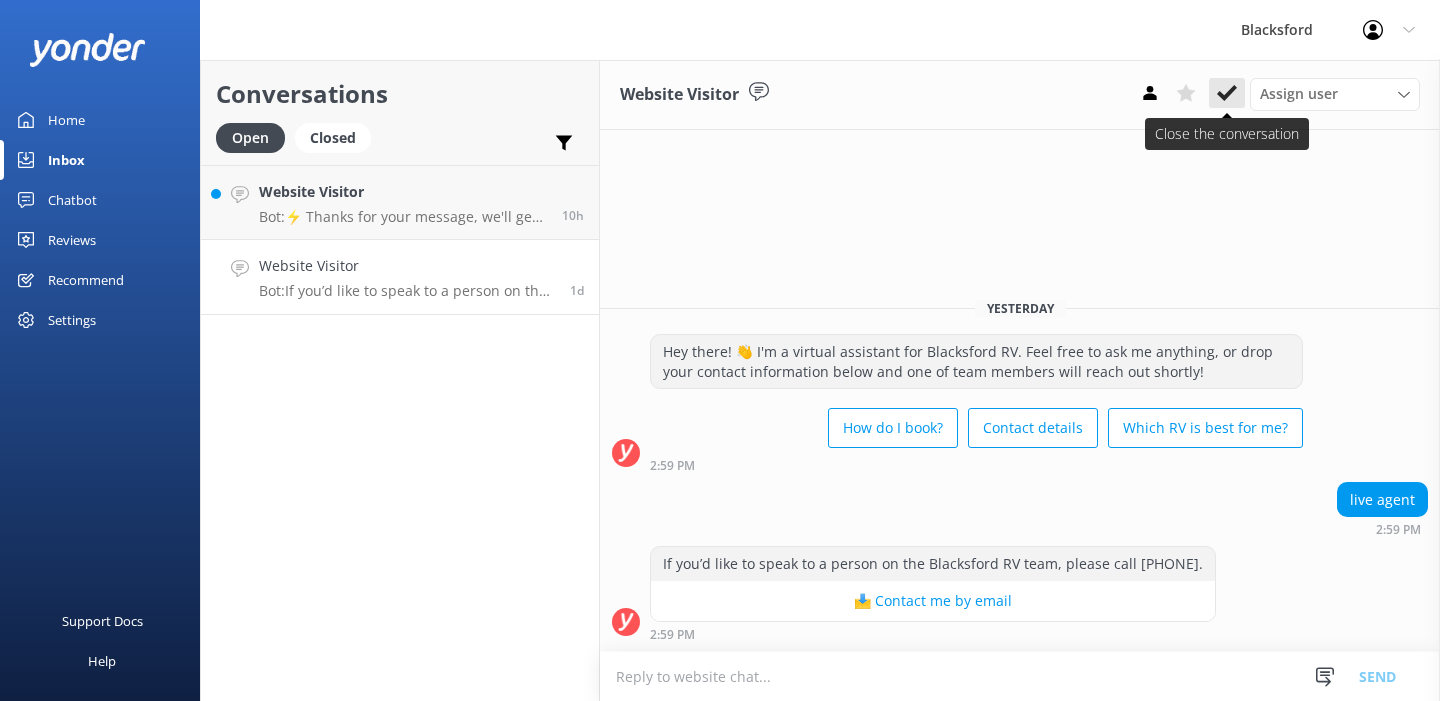 click 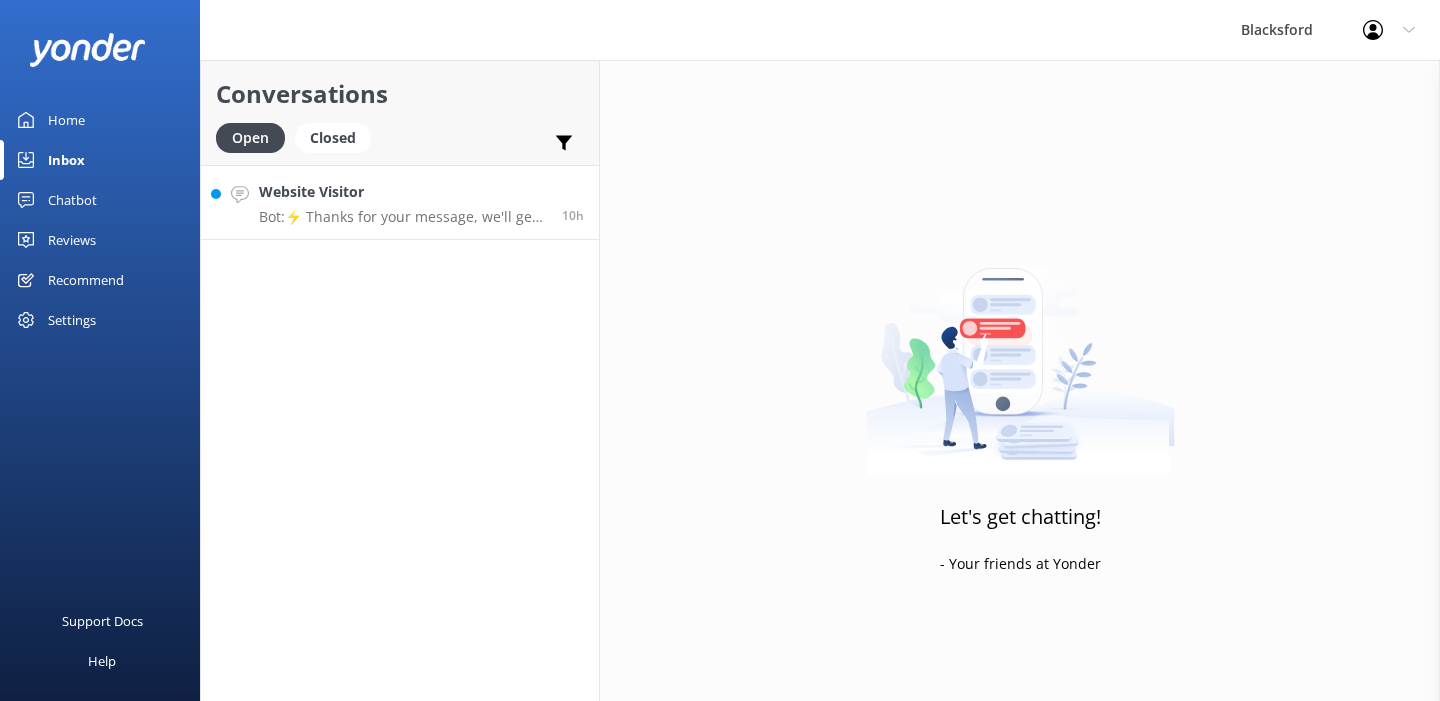 click on "Bot:  ⚡ Thanks for your message, we'll get back to you as soon as we can. You're also welcome to keep messaging and our automated FAQ bot might be able to help." at bounding box center [403, 217] 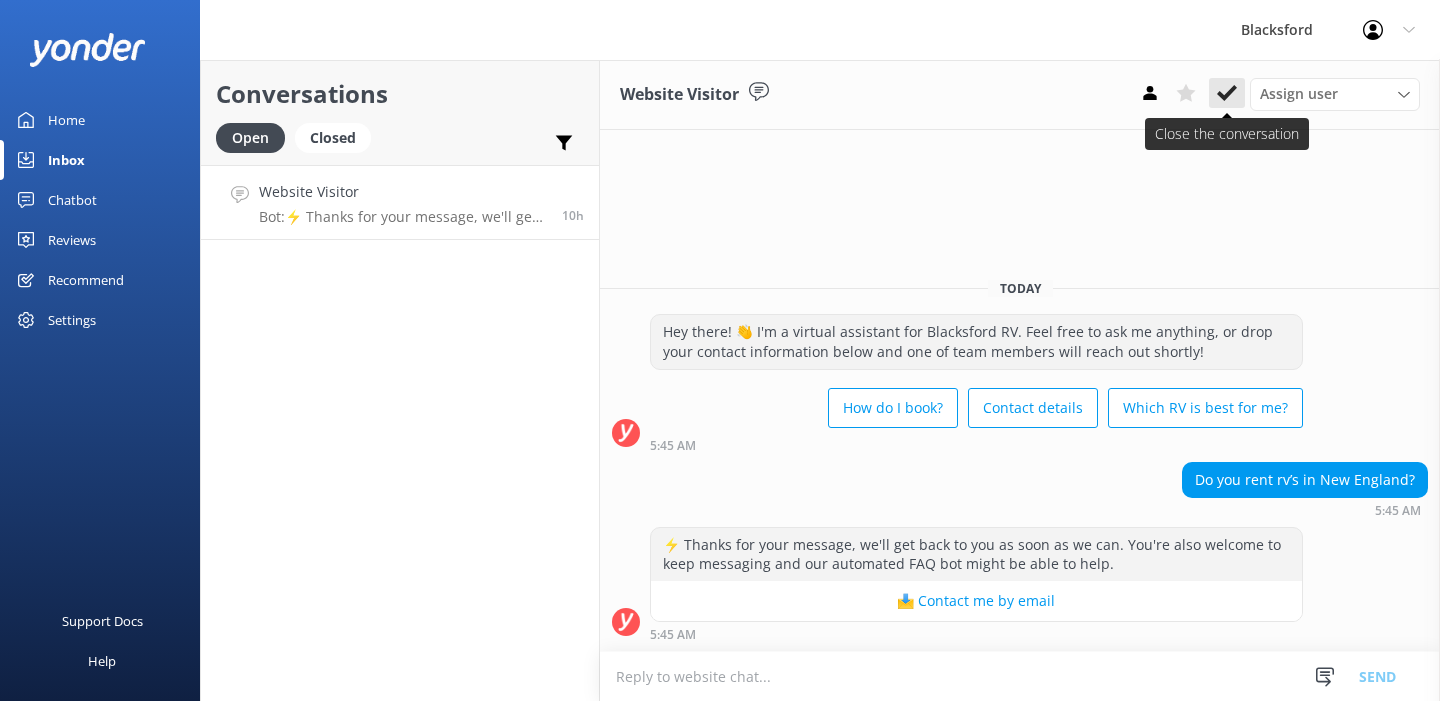 click 